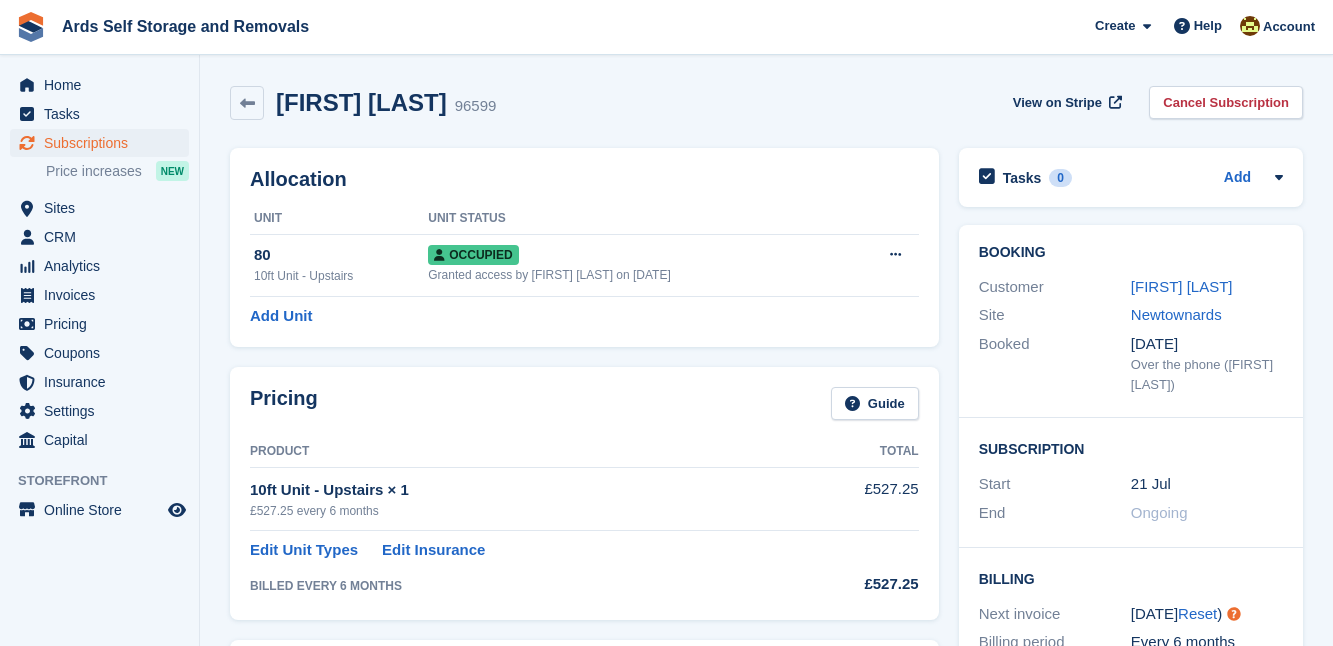 scroll, scrollTop: 0, scrollLeft: 0, axis: both 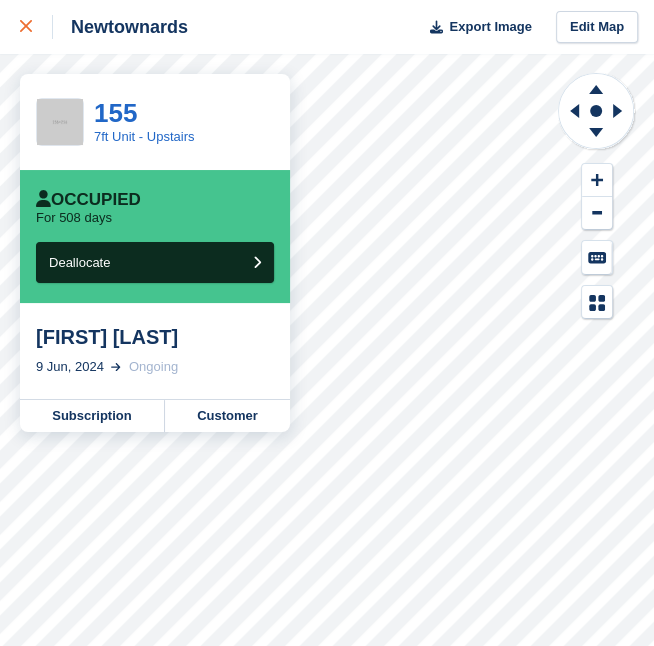 click 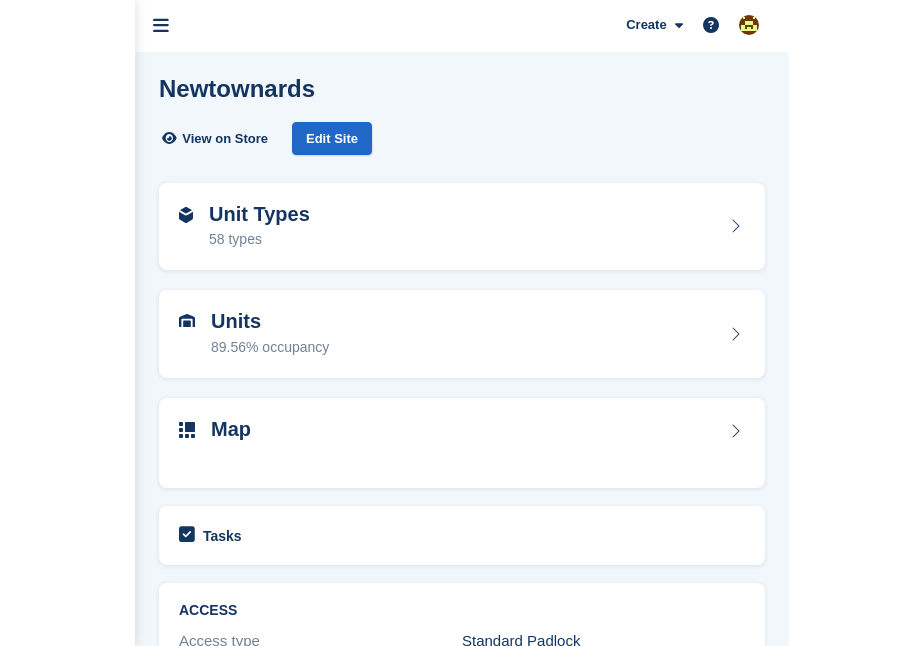 scroll, scrollTop: 0, scrollLeft: 0, axis: both 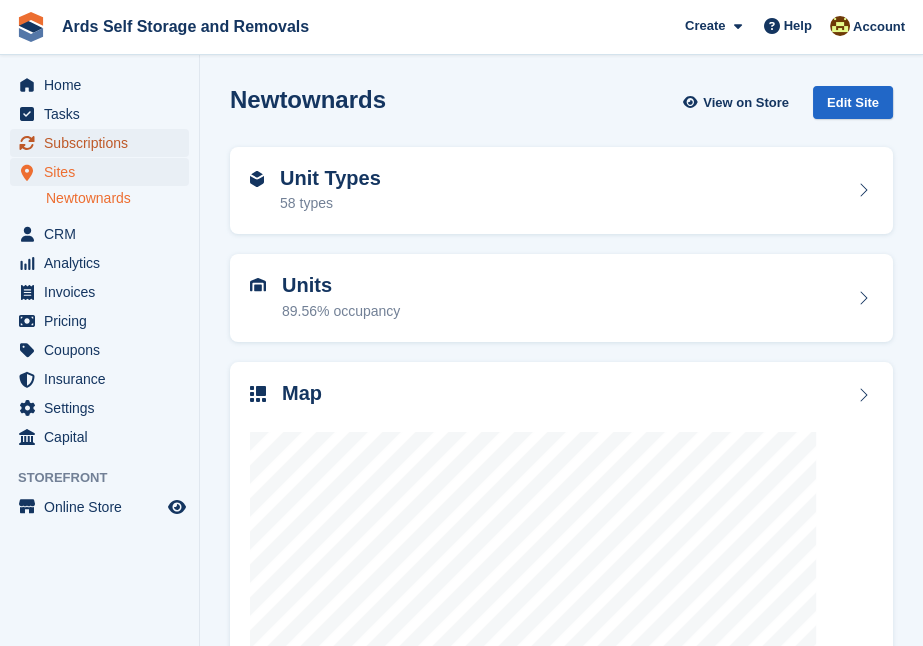 click on "Subscriptions" at bounding box center [104, 143] 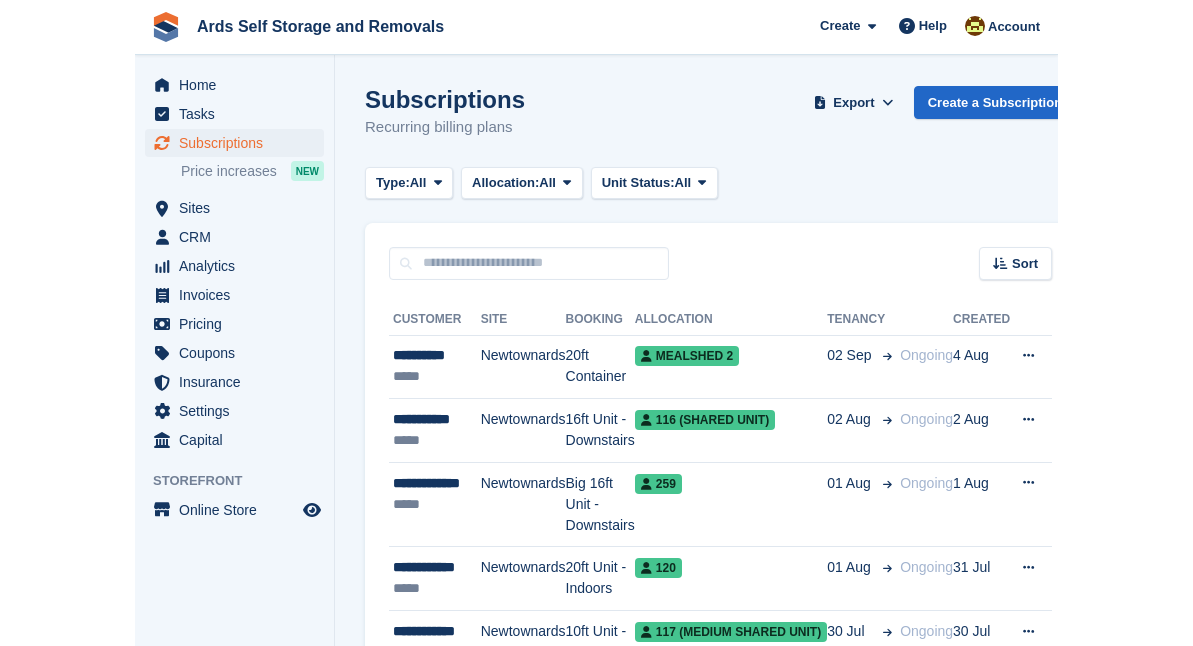 scroll, scrollTop: 0, scrollLeft: 0, axis: both 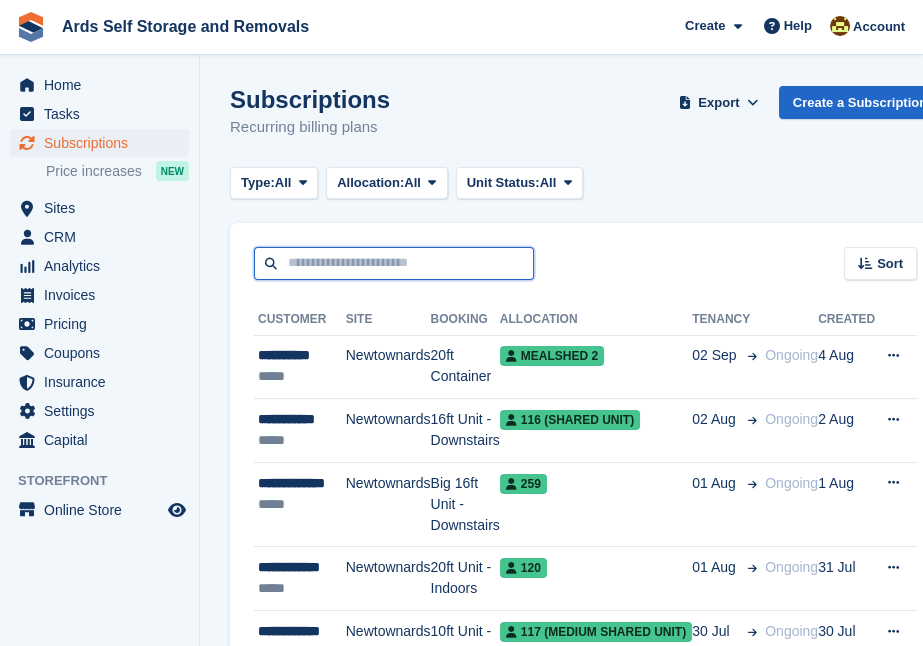 click at bounding box center [394, 263] 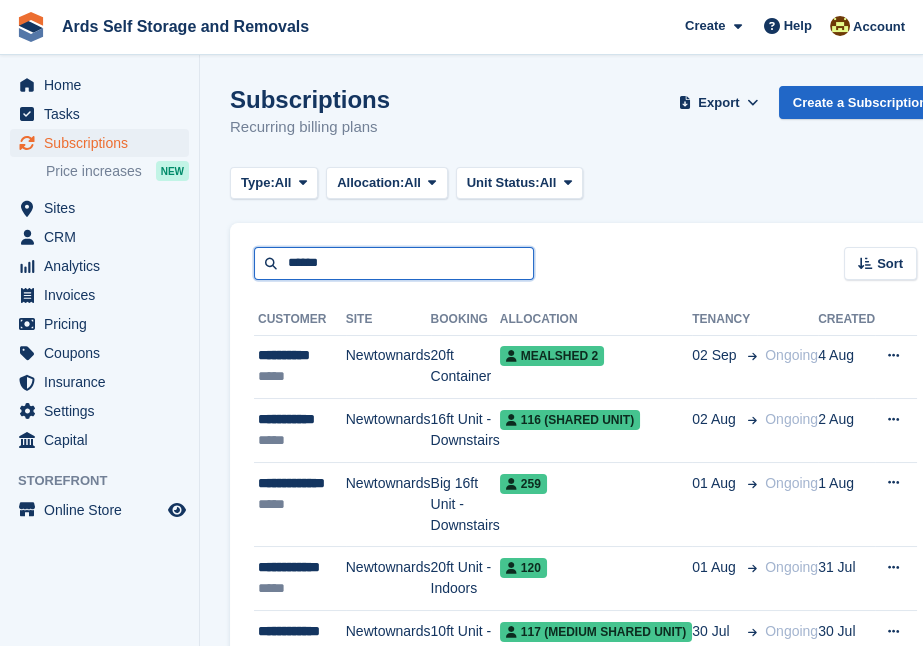 type on "******" 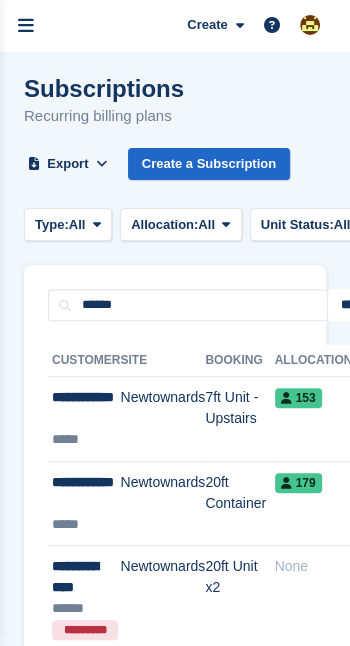 click on "Subscriptions
Recurring billing plans
Export
Export Subscriptions
Export a CSV of all Subscriptions which match the current filters.
Please allow time for large exports.
Start Export
Create a Subscription
Type:
All
All
Upcoming
Previous
Active
Ending
Allocation:
All
All
Allocated
Unallocated
Unit Status:" at bounding box center [175, 644] 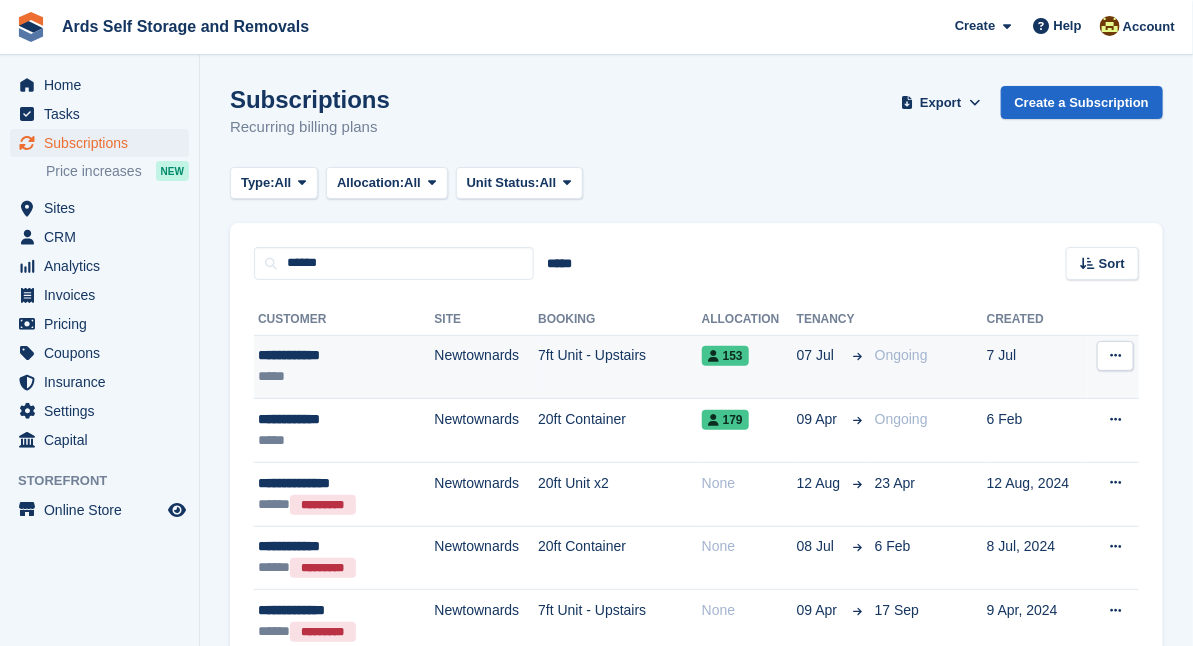 click on "**********" at bounding box center (330, 355) 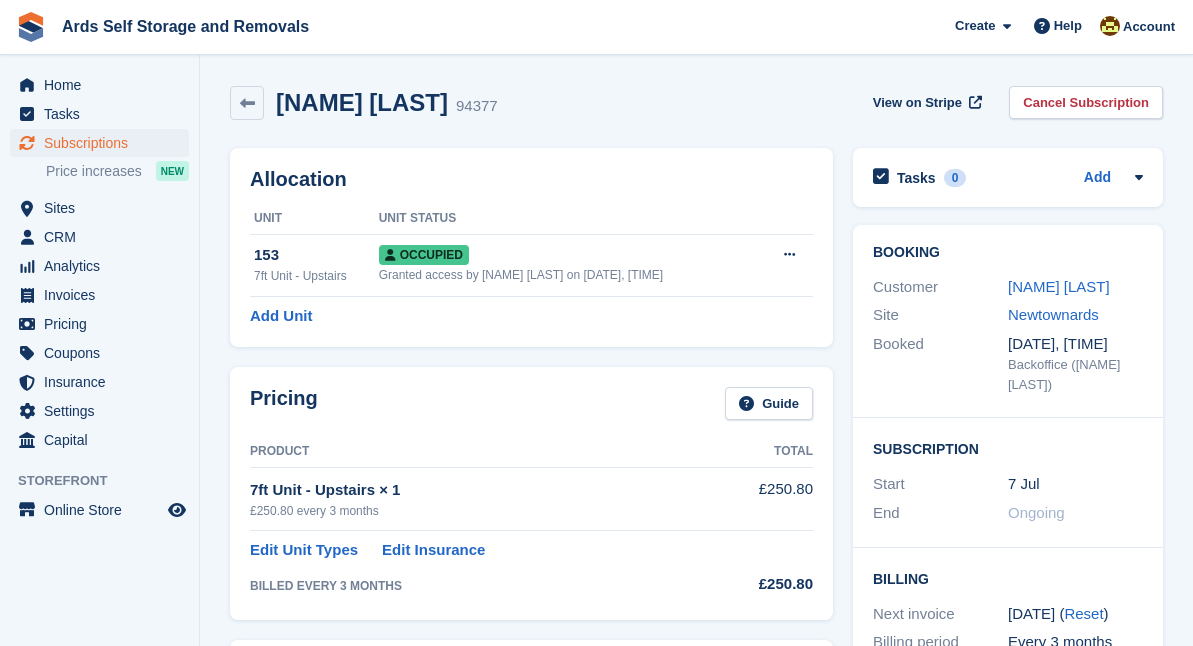 scroll, scrollTop: 0, scrollLeft: 0, axis: both 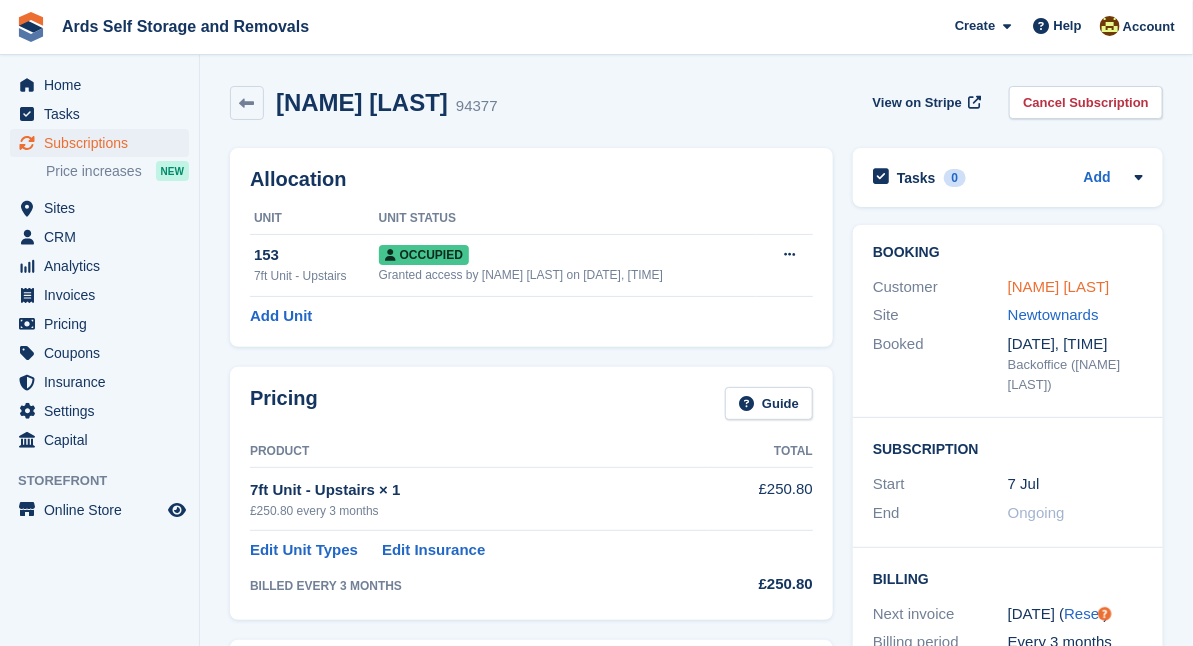 click on "[NAME] [LAST]" at bounding box center (1059, 286) 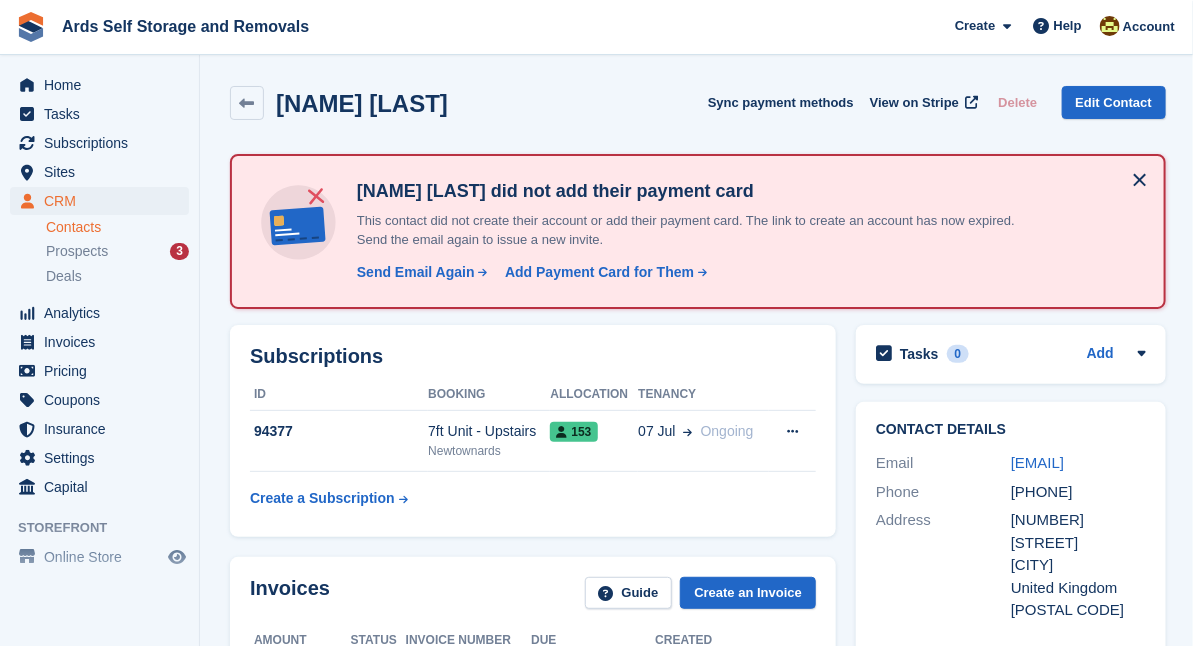 click on "Subscriptions
ID
Booking
Allocation
Tenancy
94377
7ft Unit - Newtownards
Newtownards
153
07 Jul
Ongoing
Cancel subscription" at bounding box center (533, 431) 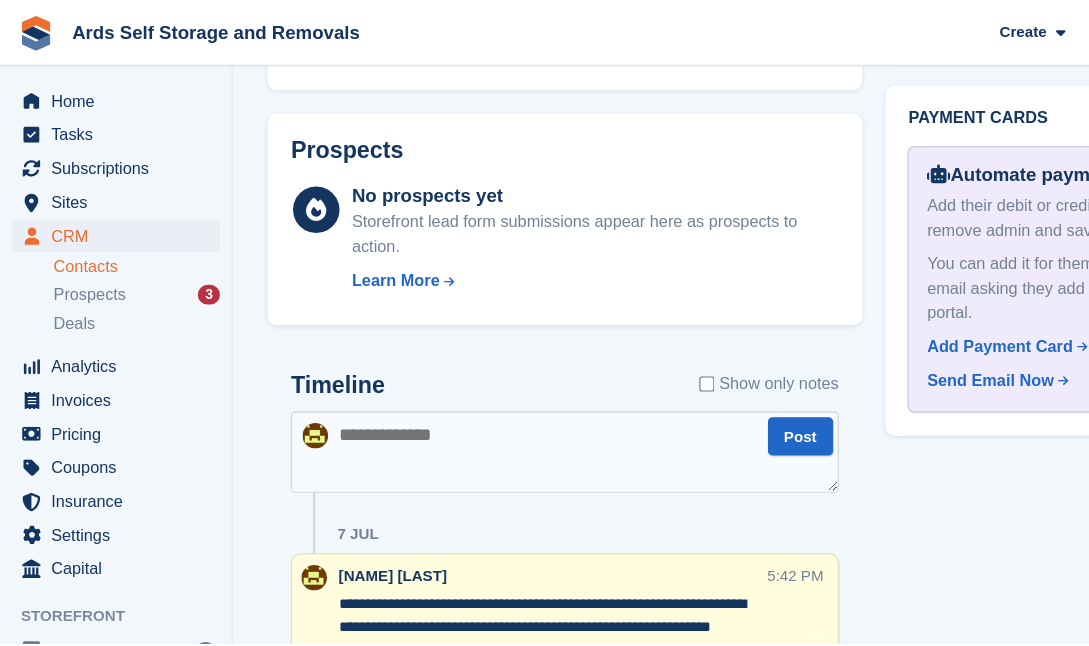 scroll, scrollTop: 1104, scrollLeft: 0, axis: vertical 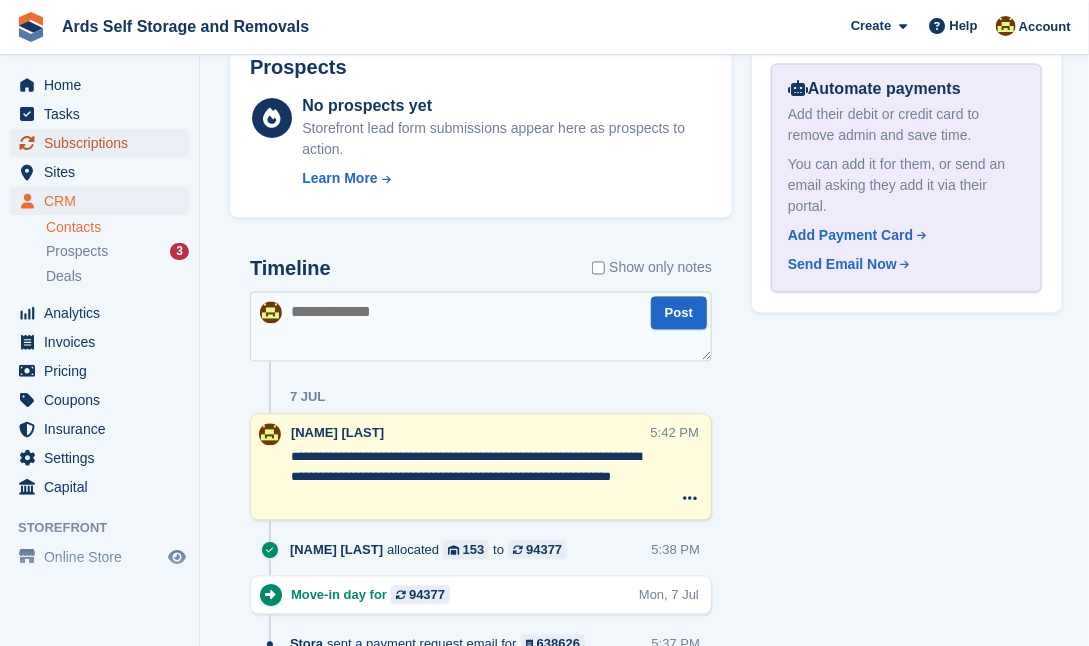 click on "Subscriptions" at bounding box center [104, 143] 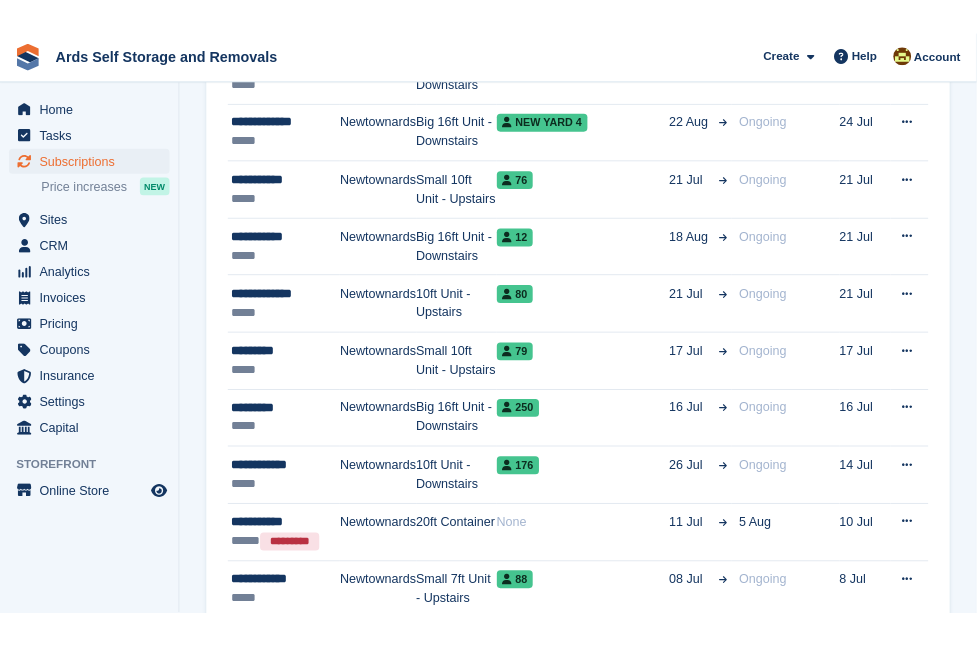 scroll, scrollTop: 0, scrollLeft: 0, axis: both 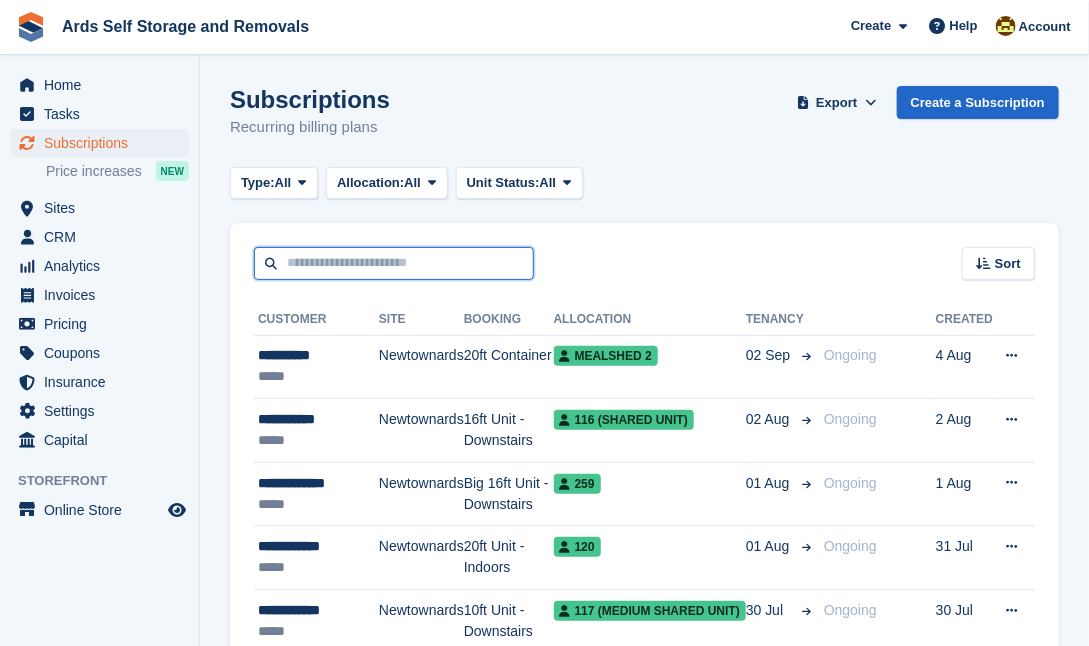 click at bounding box center [394, 263] 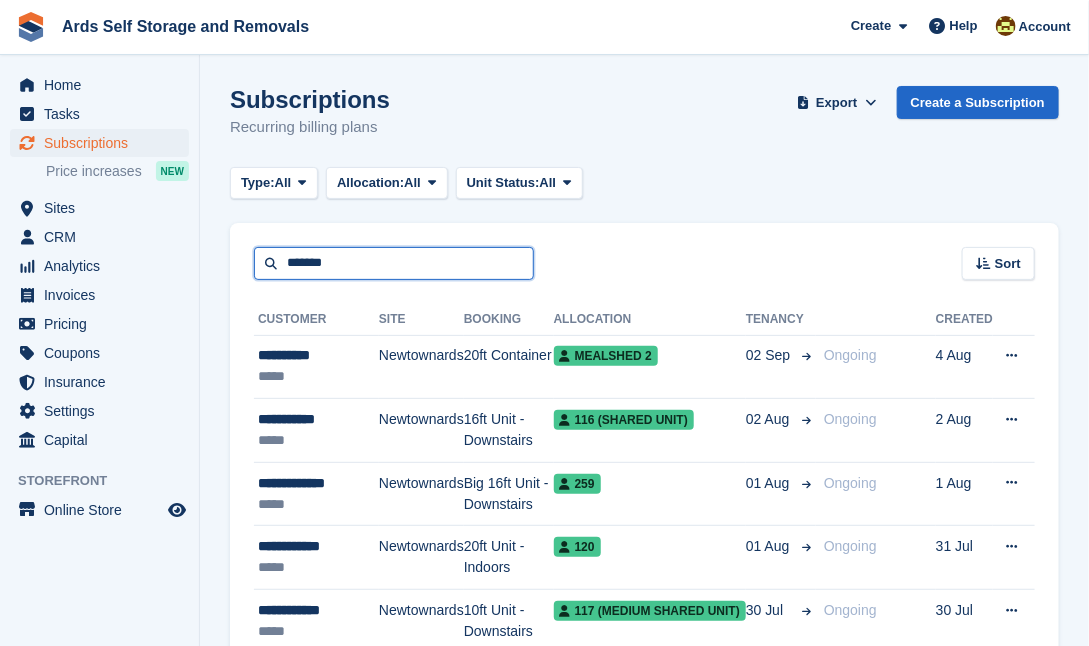 type on "*******" 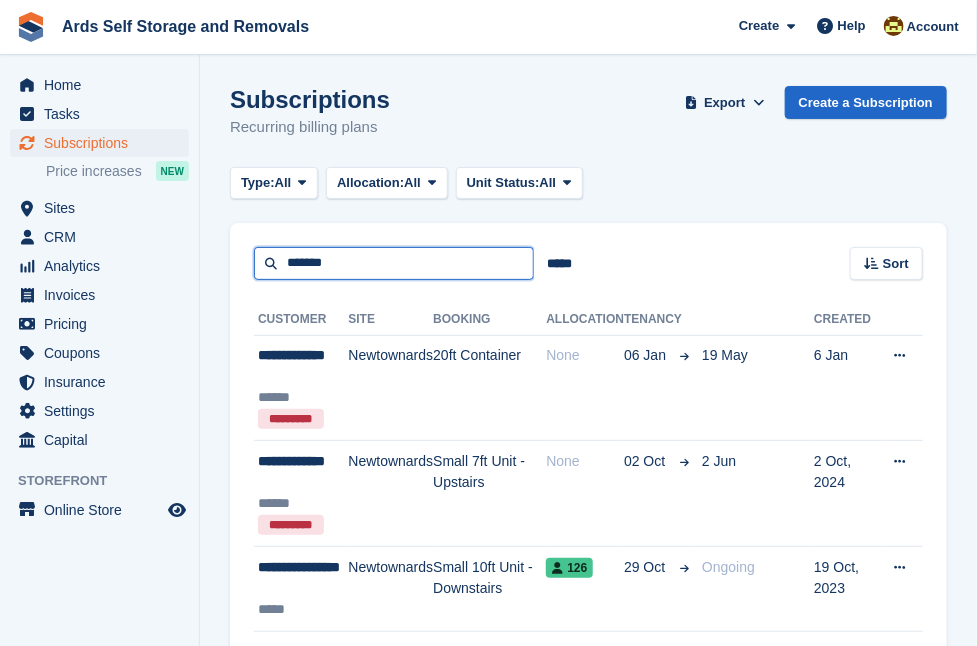 drag, startPoint x: 288, startPoint y: 261, endPoint x: 377, endPoint y: 254, distance: 89.27486 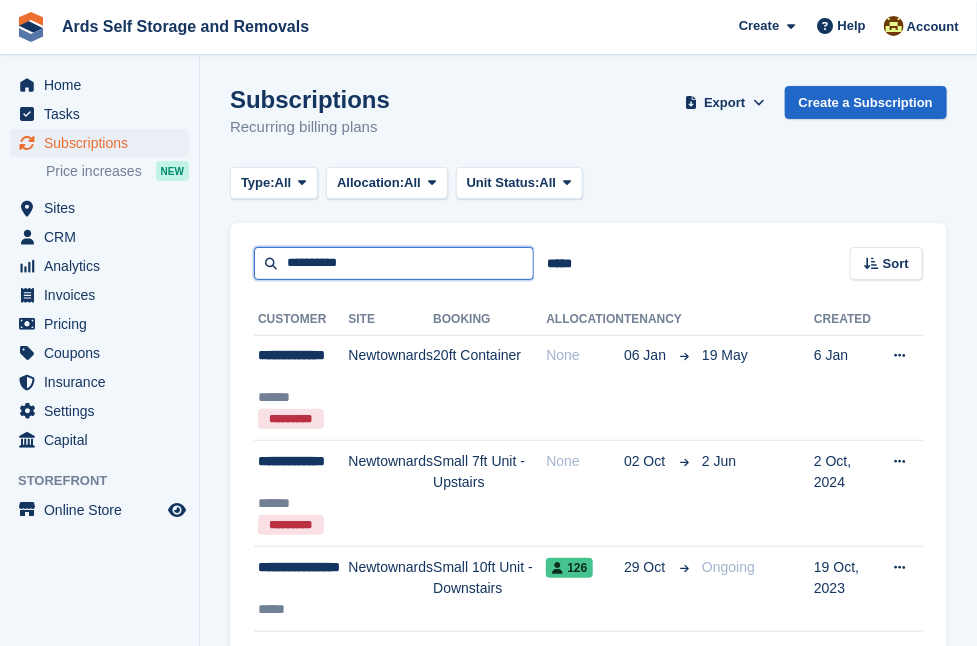 type on "**********" 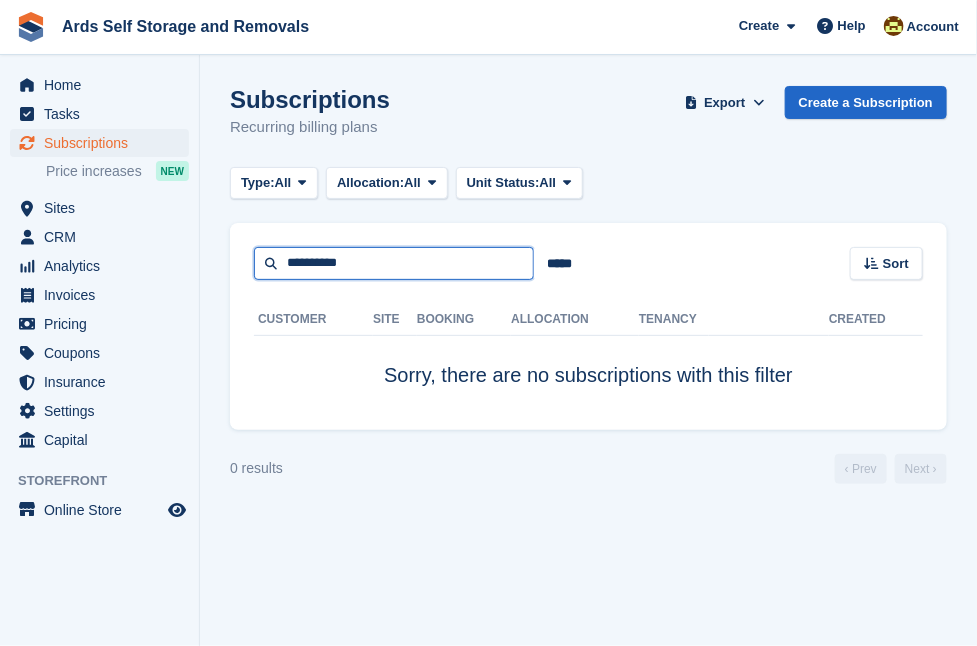 drag, startPoint x: 289, startPoint y: 262, endPoint x: 392, endPoint y: 259, distance: 103.04368 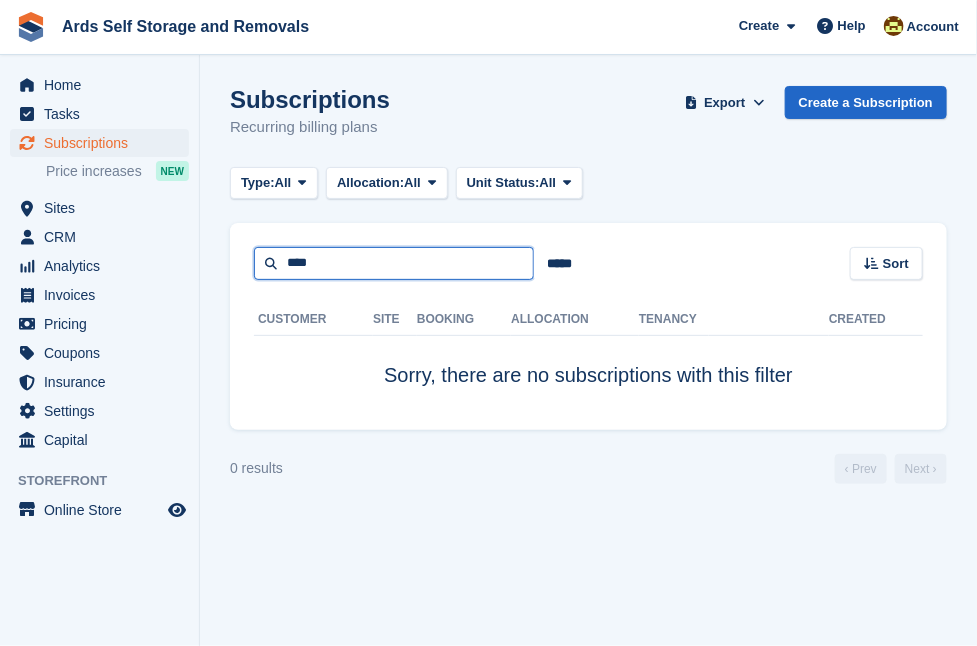type on "****" 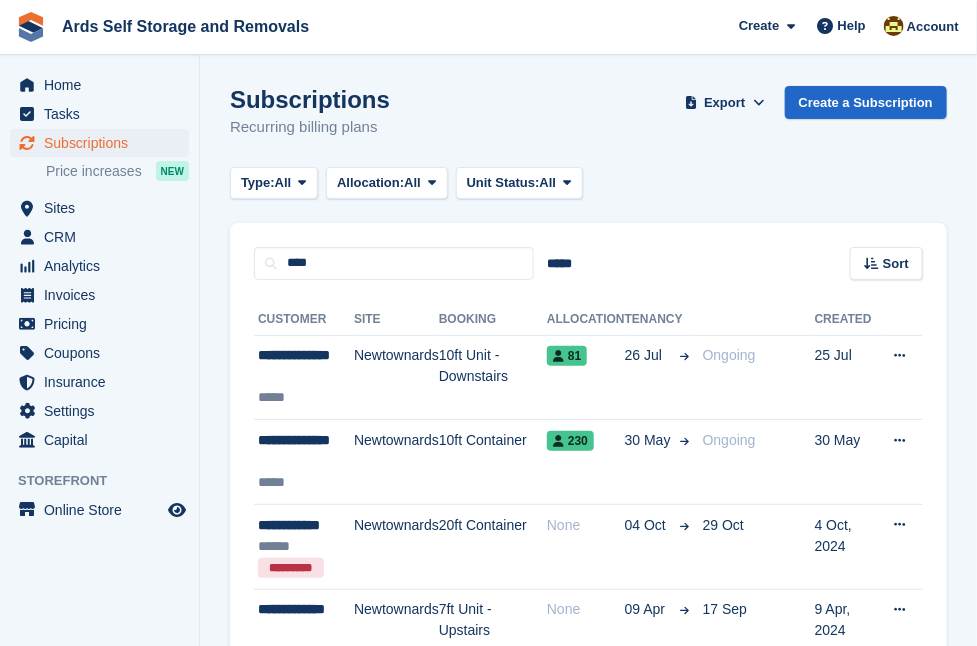 click on "Subscriptions
Recurring billing plans
Export
Export Subscriptions
Export a CSV of all Subscriptions which match the current filters.
Please allow time for large exports.
Start Export
Create a Subscription
Type:
All
All
Upcoming
Previous
Active
Ending
Allocation:
All
All
Allocated
Unallocated
Unit Status:" at bounding box center [588, 397] 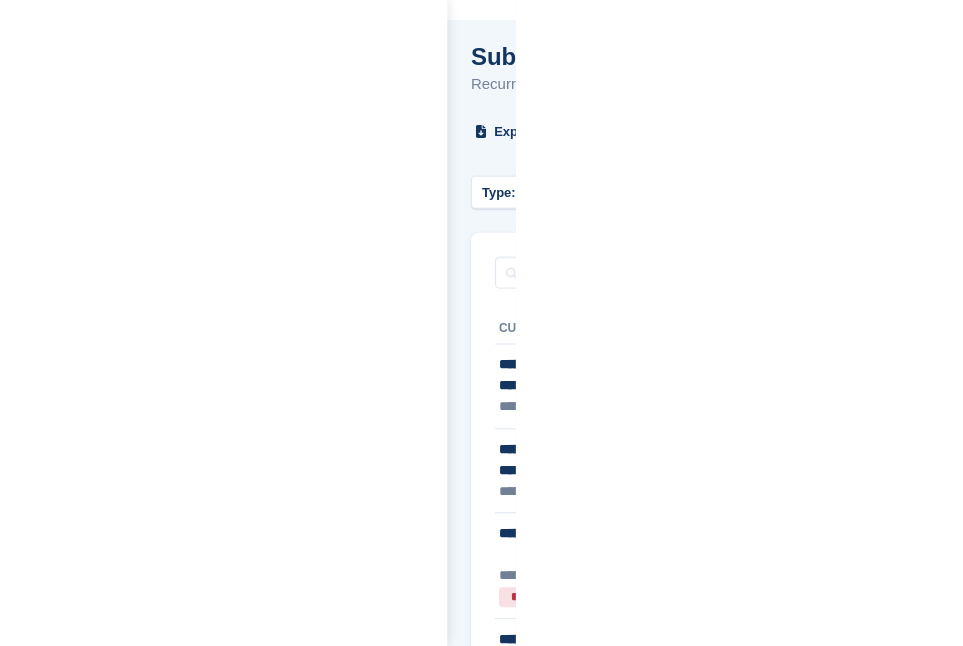 scroll, scrollTop: 36, scrollLeft: 0, axis: vertical 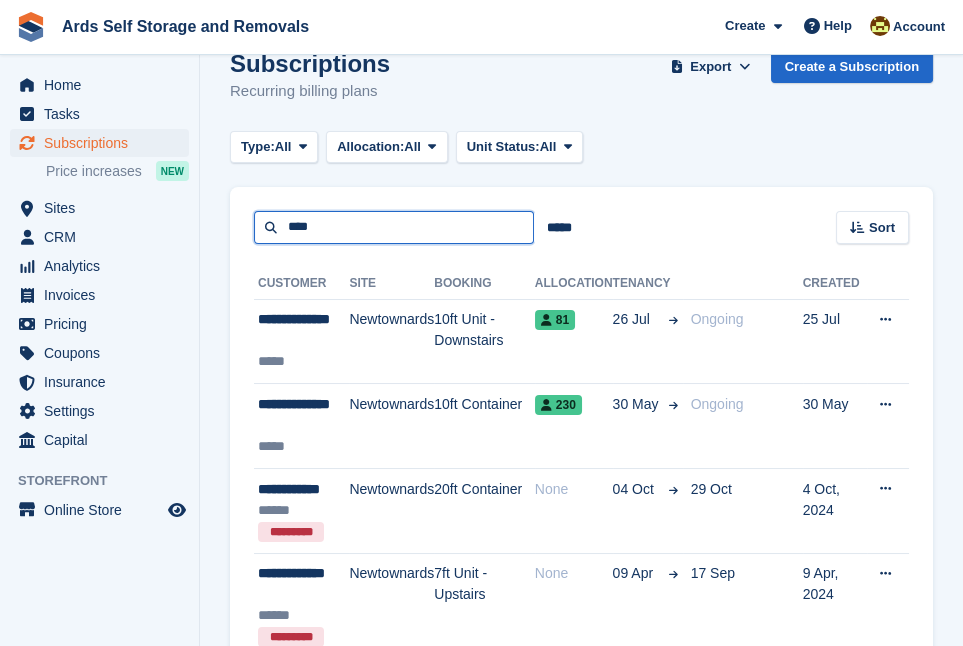 click on "****" at bounding box center (394, 227) 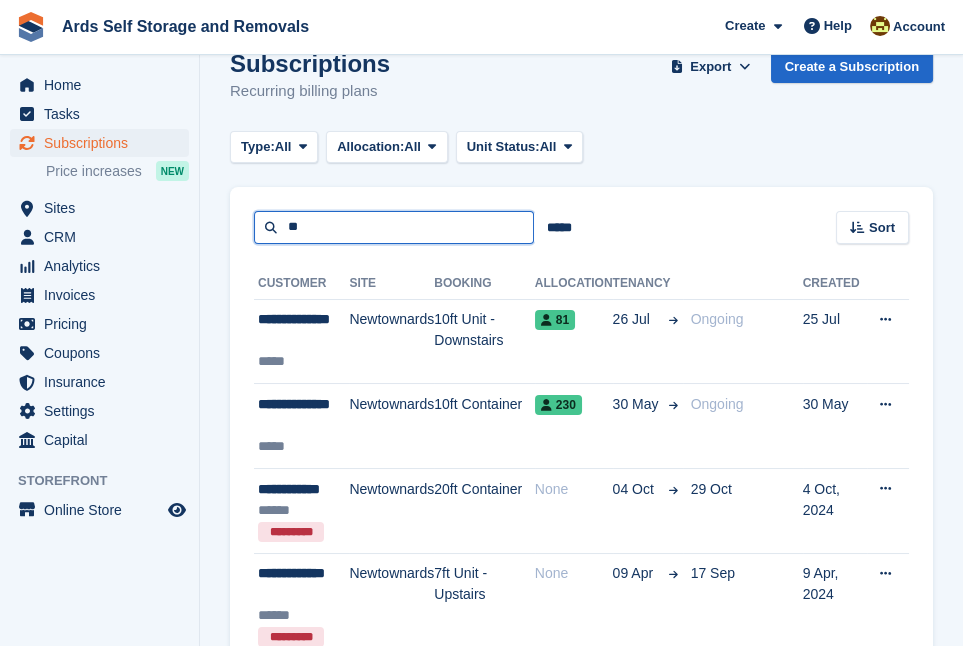 type on "*" 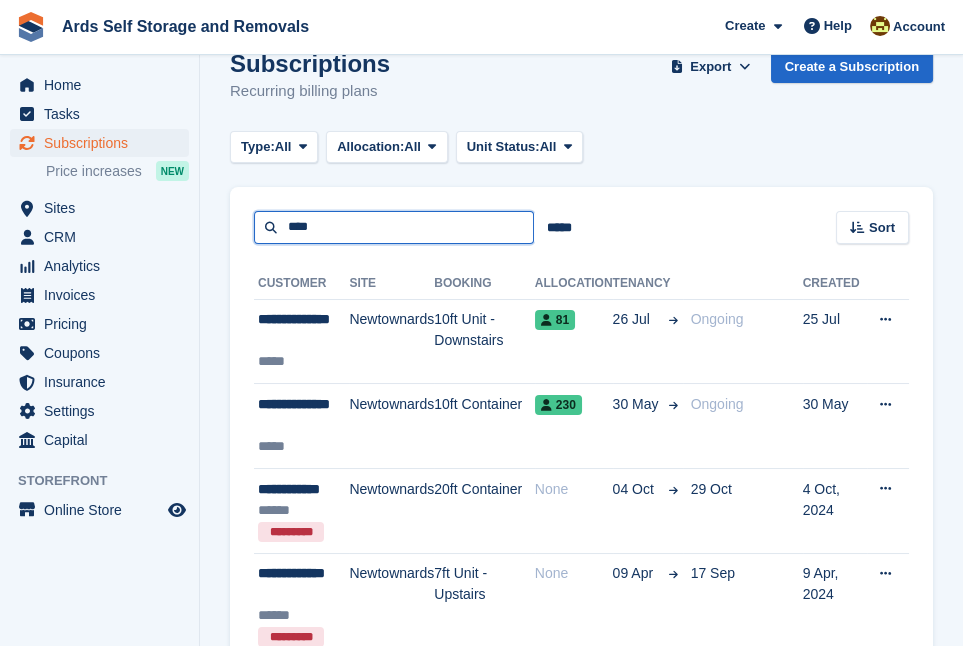 type on "****" 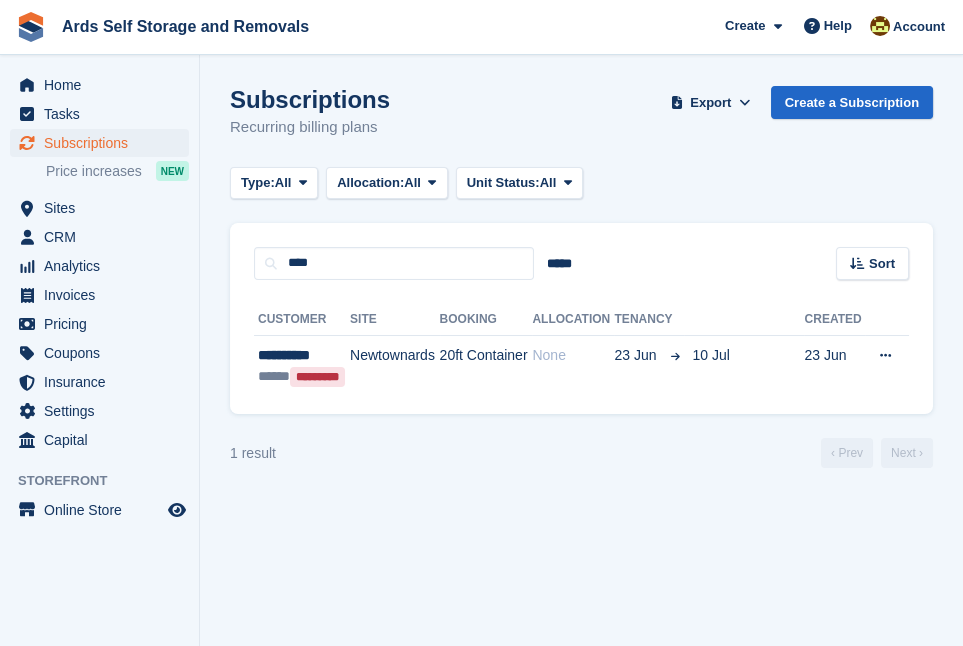 scroll, scrollTop: 0, scrollLeft: 0, axis: both 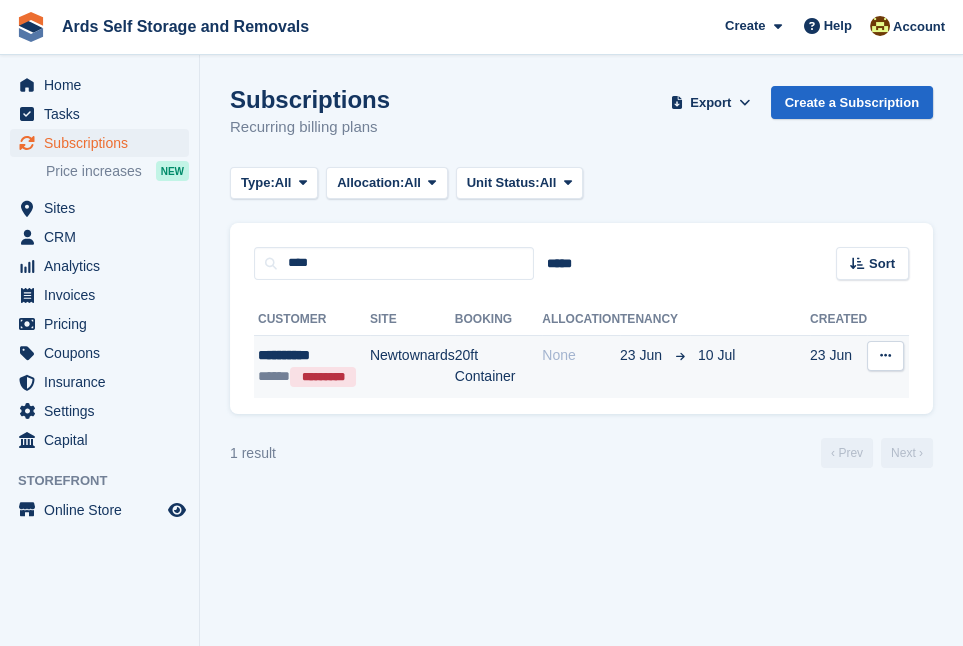 click on "20ft Container" at bounding box center (498, 366) 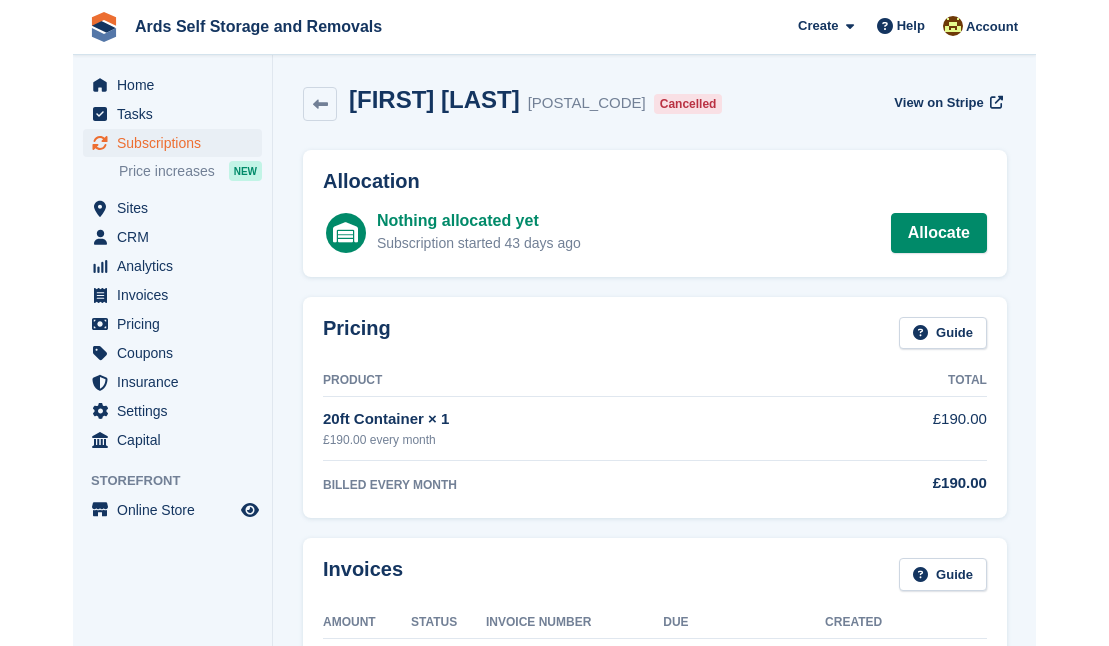 scroll, scrollTop: 0, scrollLeft: 0, axis: both 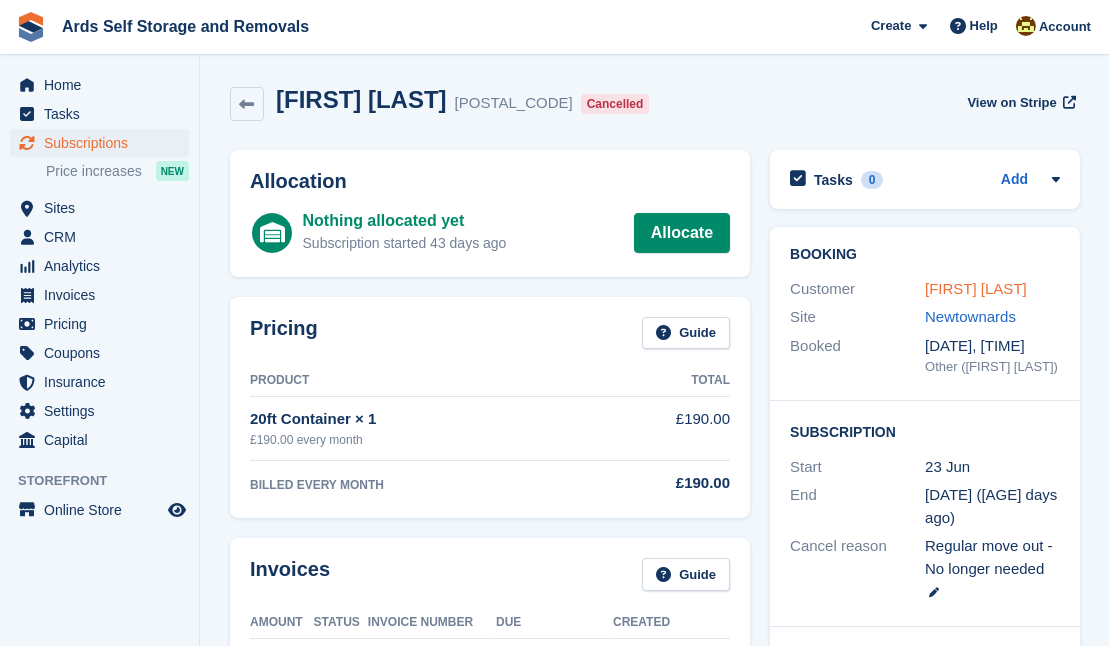 click on "[FIRST] [LAST]" at bounding box center (976, 288) 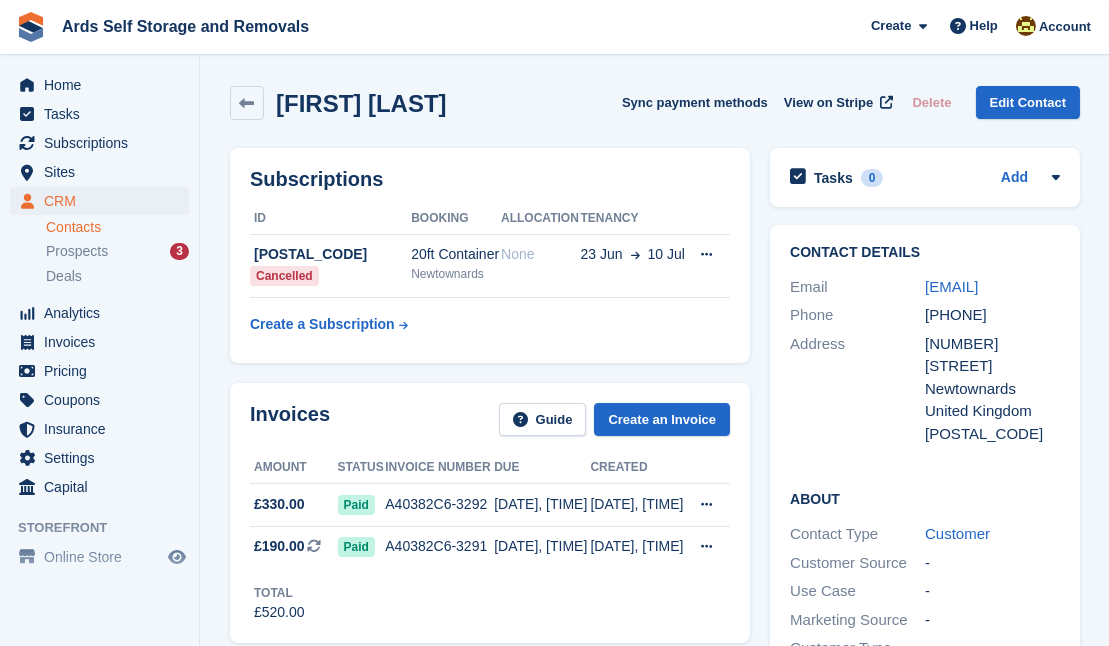 click on "Invoices
Guide
Create an Invoice
Amount
Status
Invoice number
Due
Created
£330.00
Paid
A40382C6-3292
[DATE], [TIME]
[DATE], [TIME]
Download PDF" at bounding box center [490, 513] 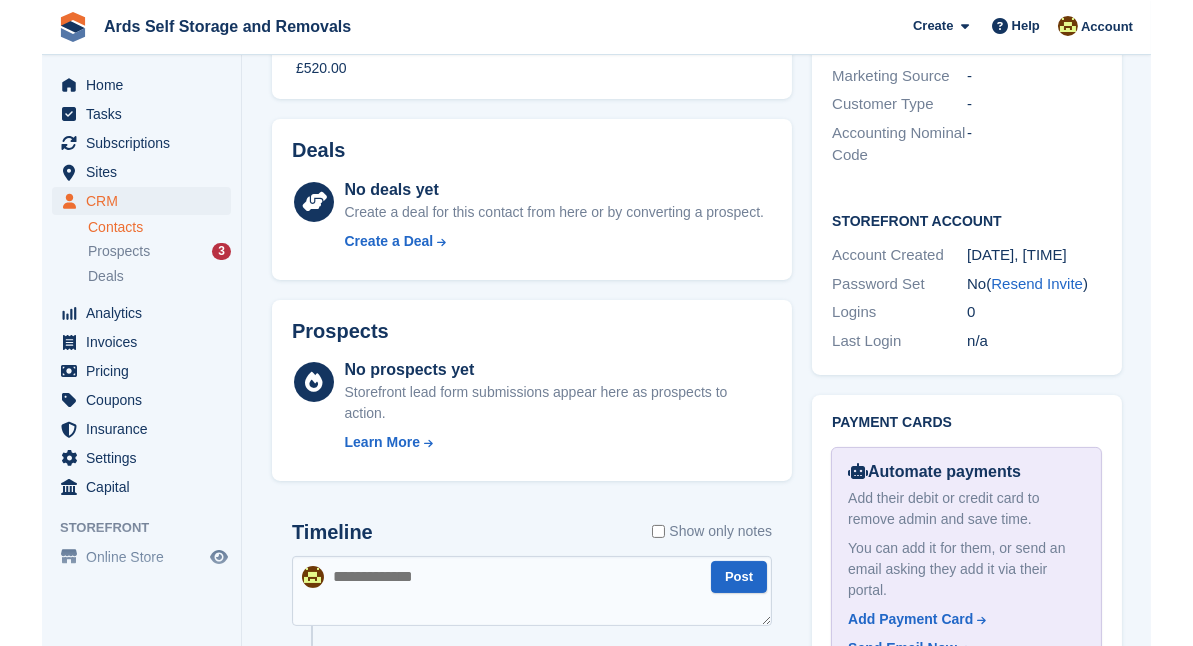 scroll, scrollTop: 643, scrollLeft: 0, axis: vertical 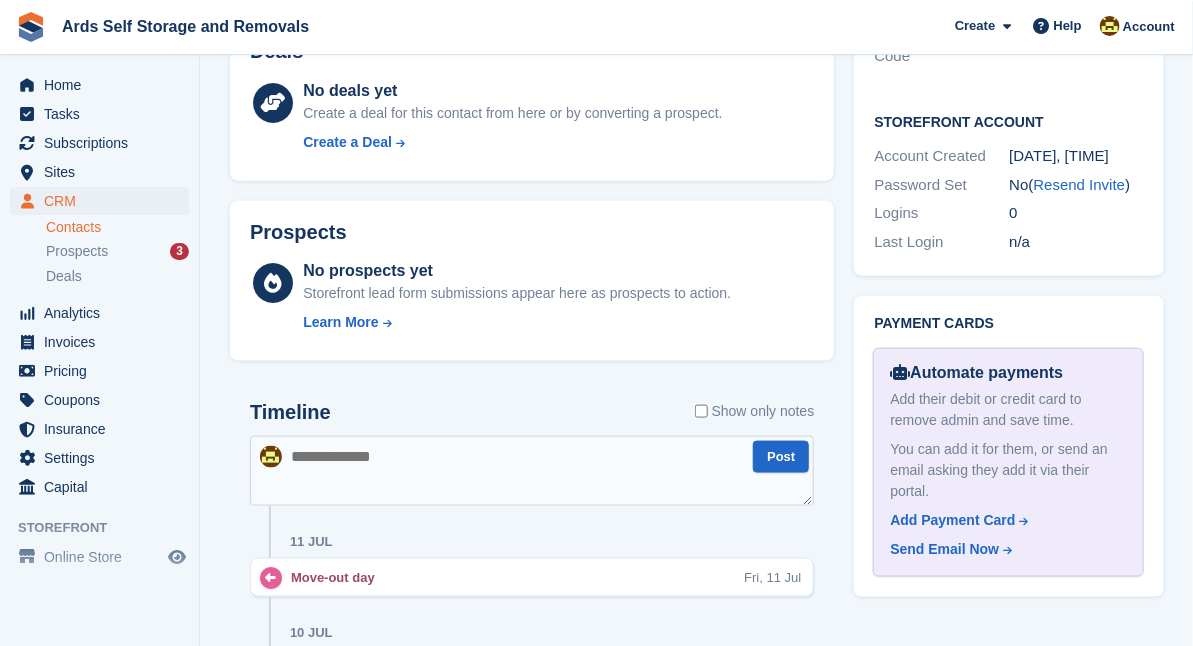 click on "Payment cards
Automate payments
Add their debit or credit card to remove admin and save time.
You can add it for them, or send an email asking they add it via their portal.
Add Payment Card
Send Email Now" at bounding box center (1009, 446) 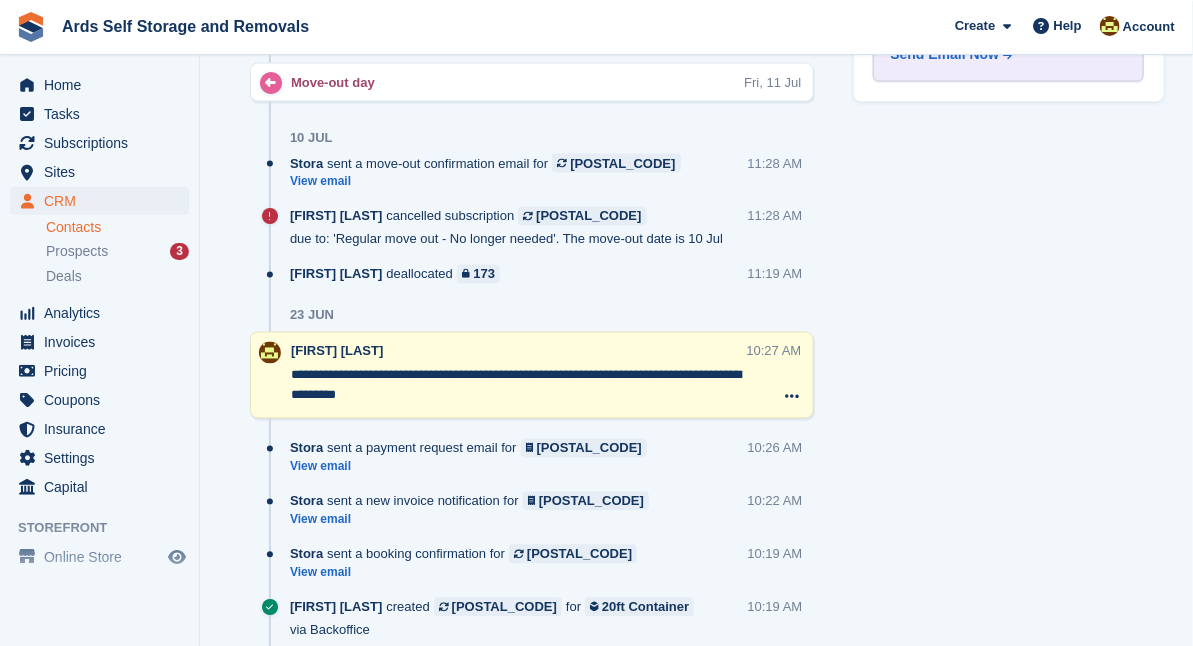 scroll, scrollTop: 1229, scrollLeft: 0, axis: vertical 